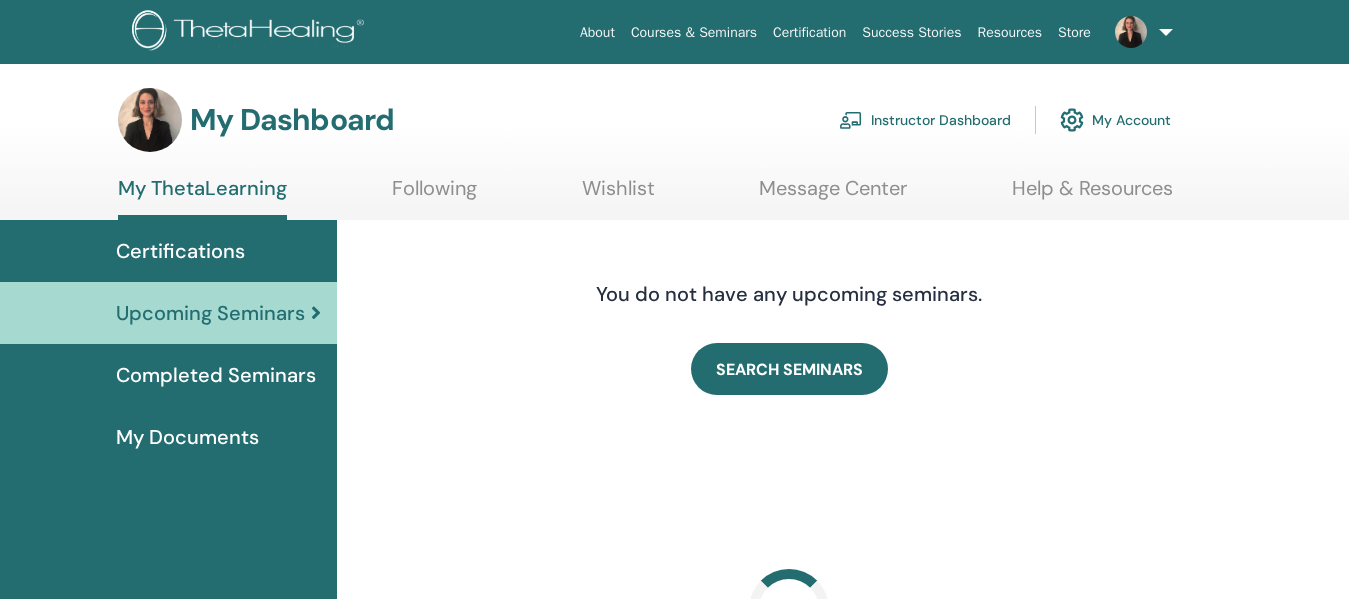 scroll, scrollTop: 0, scrollLeft: 0, axis: both 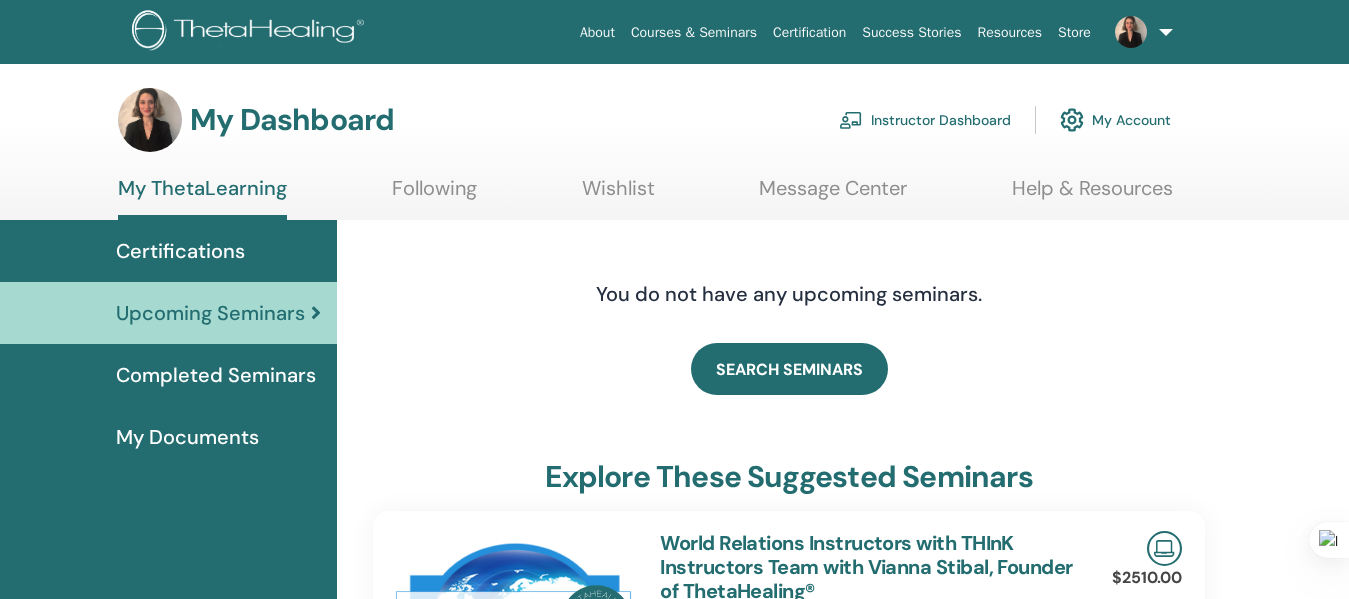 click on "Instructor Dashboard" at bounding box center [925, 120] 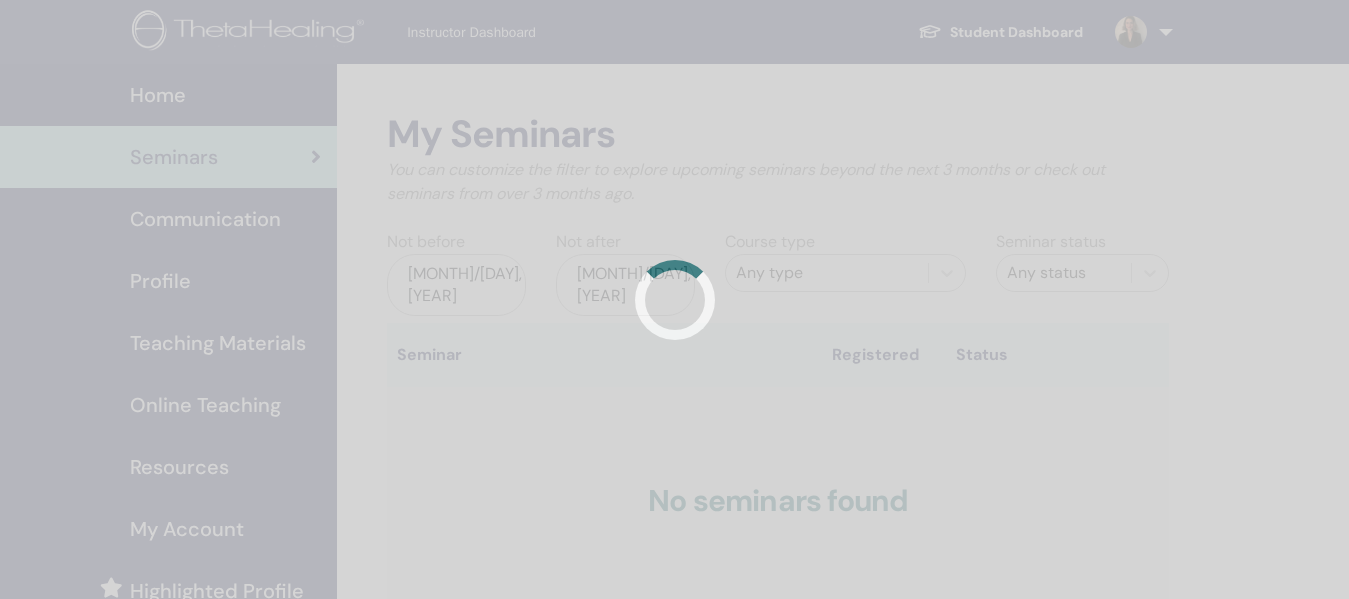 scroll, scrollTop: 0, scrollLeft: 0, axis: both 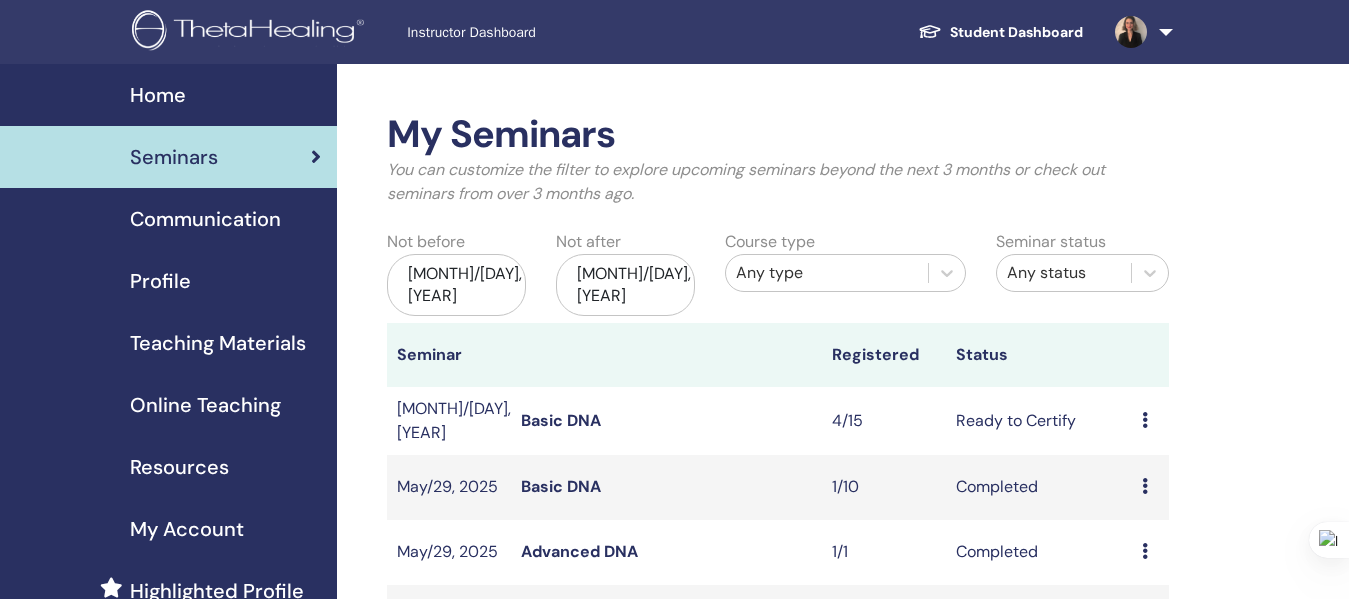click on "Preview Edit Attendees Cancel" at bounding box center (1150, 421) 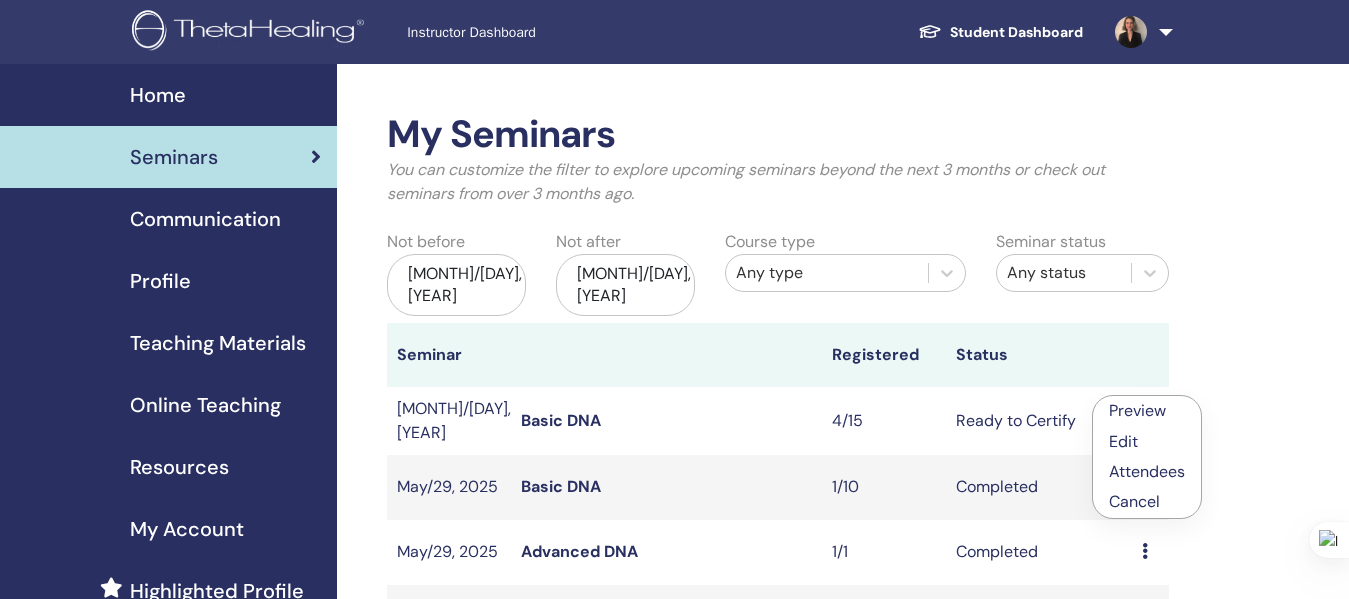 click on "Edit" at bounding box center [1147, 441] 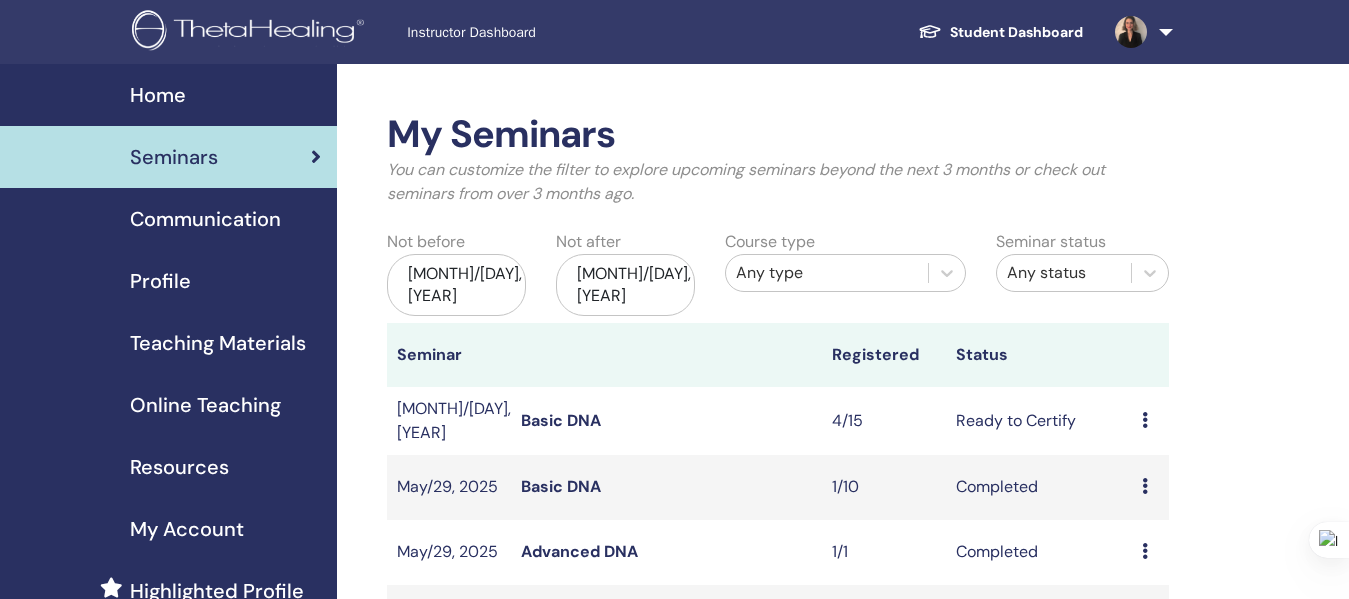 click on "Ready to Certify" at bounding box center (1039, 421) 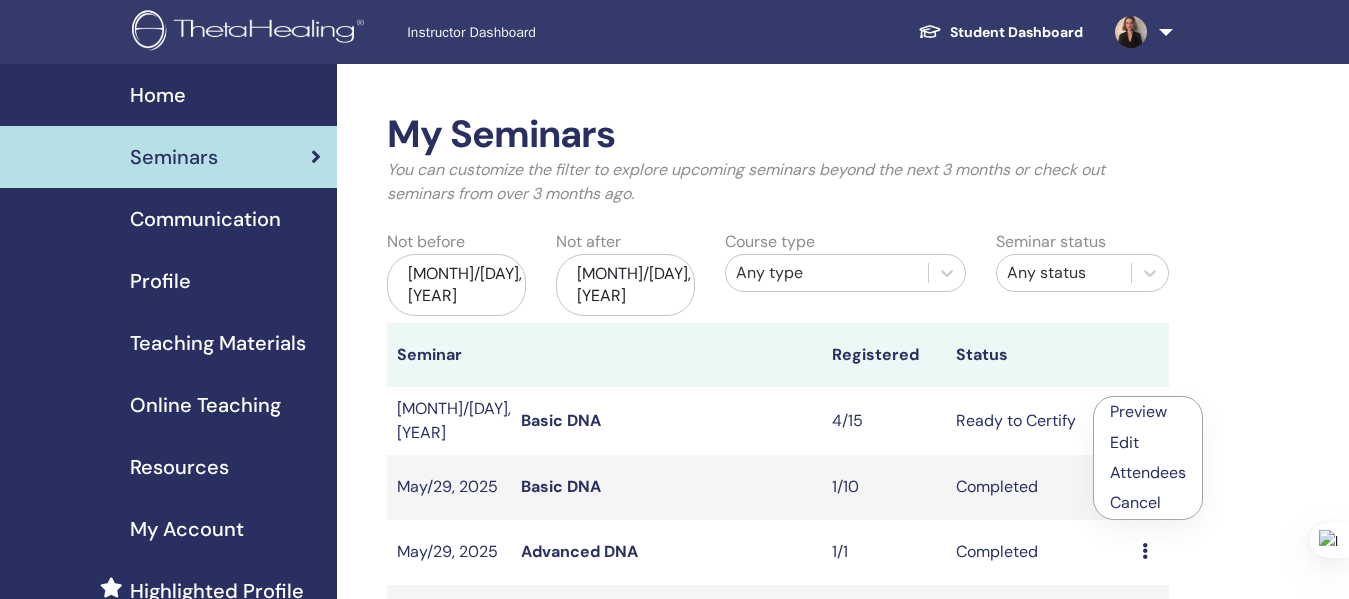click on "Preview" at bounding box center [1138, 411] 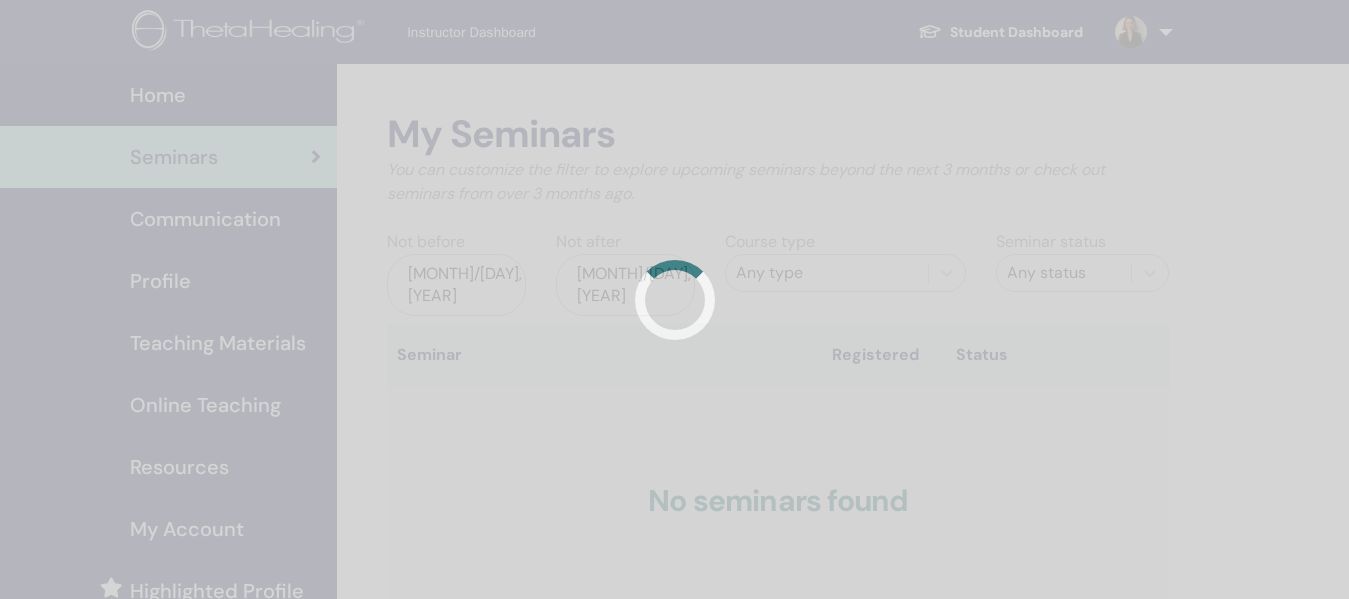 scroll, scrollTop: 0, scrollLeft: 0, axis: both 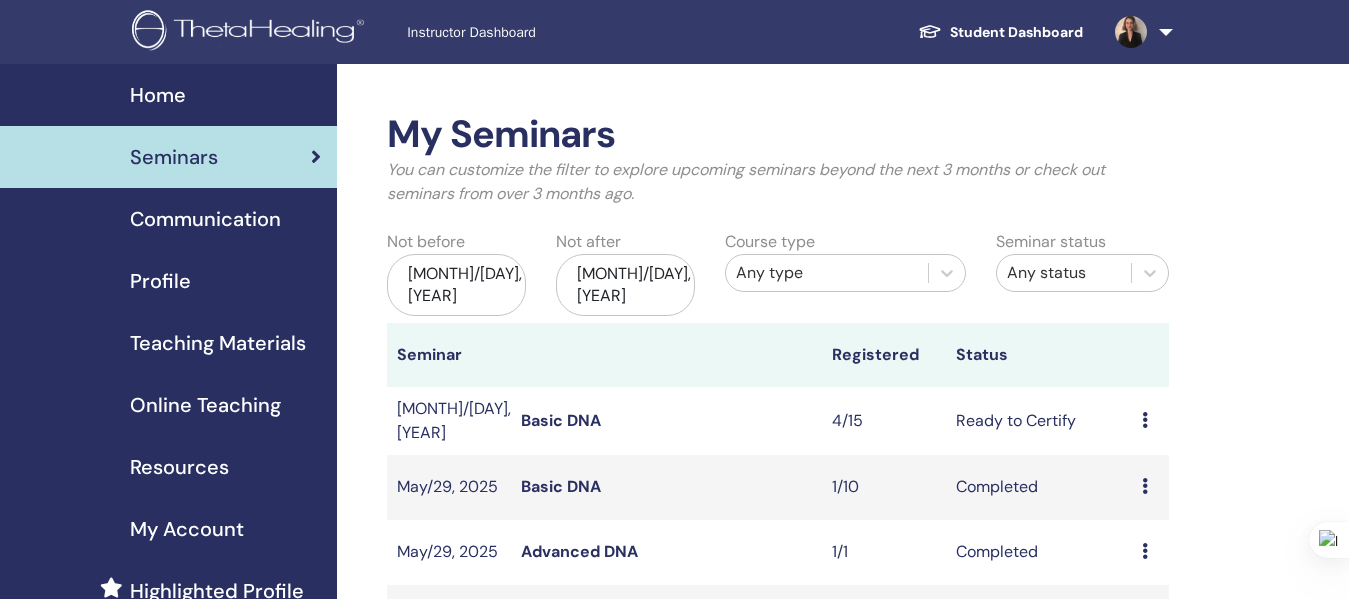 click at bounding box center (1145, 420) 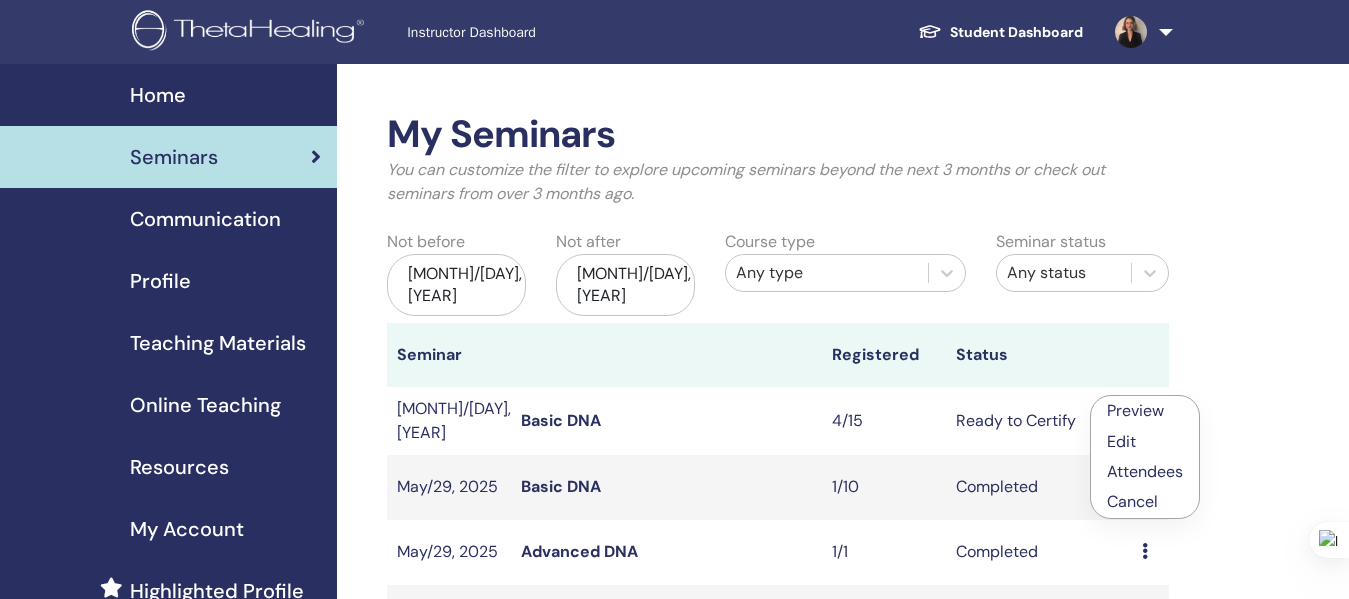 click on "Preview" at bounding box center (1135, 410) 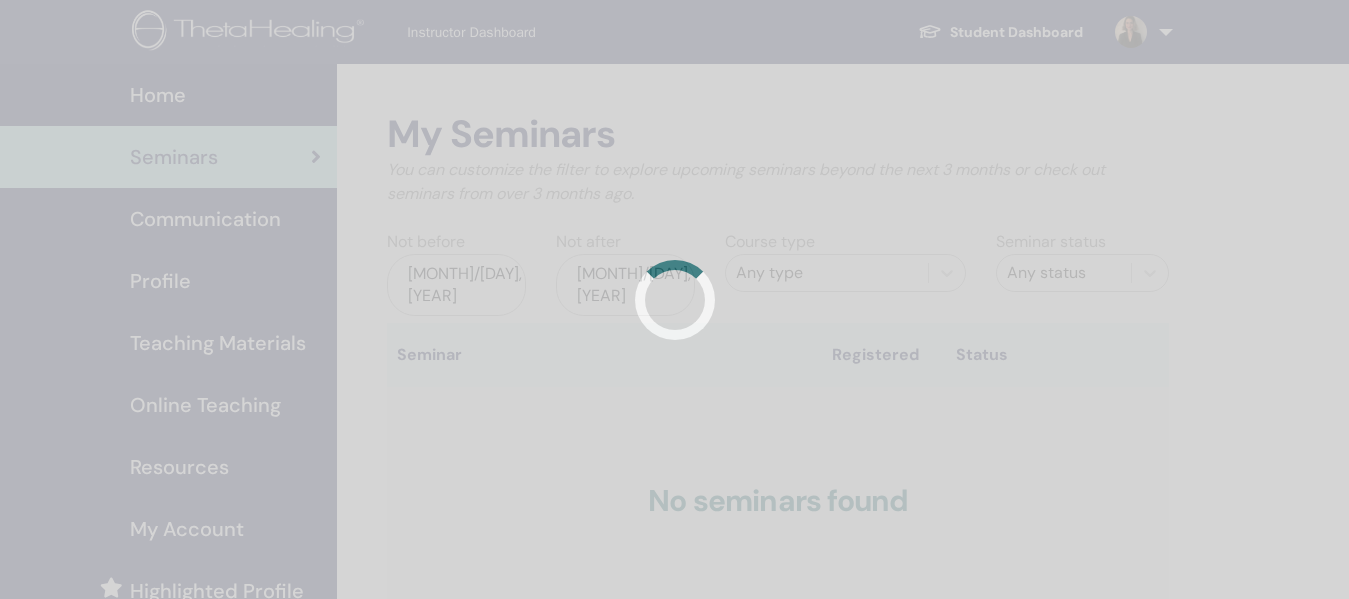 scroll, scrollTop: 0, scrollLeft: 0, axis: both 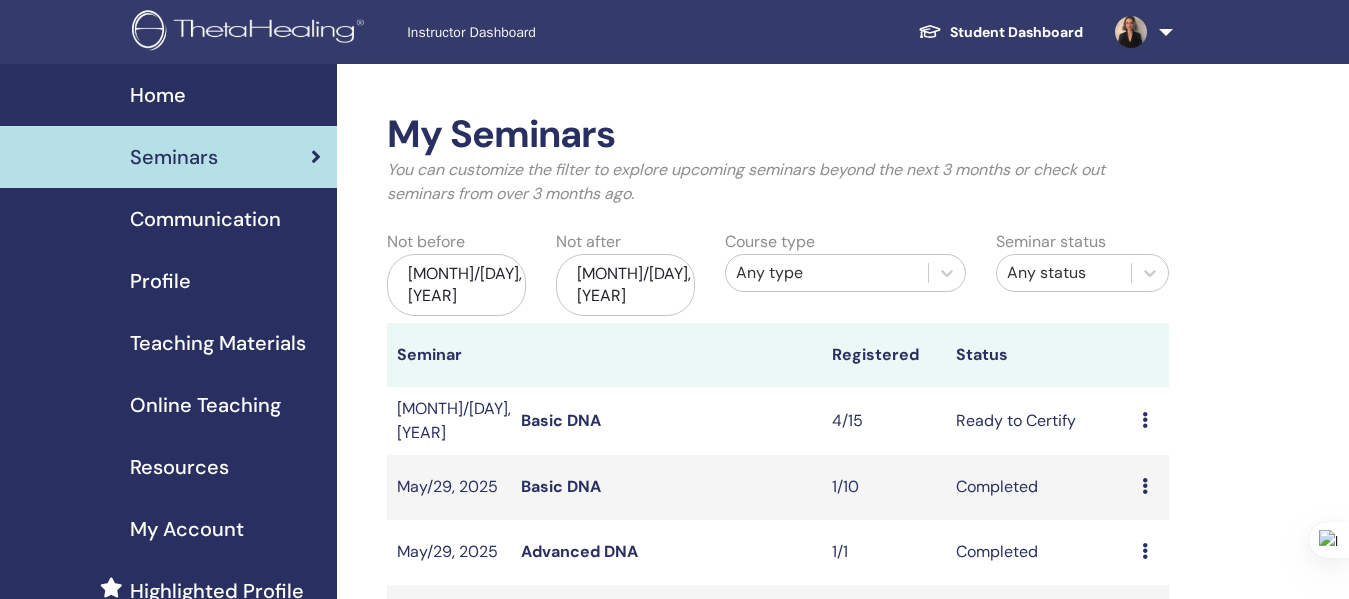 click at bounding box center [1145, 420] 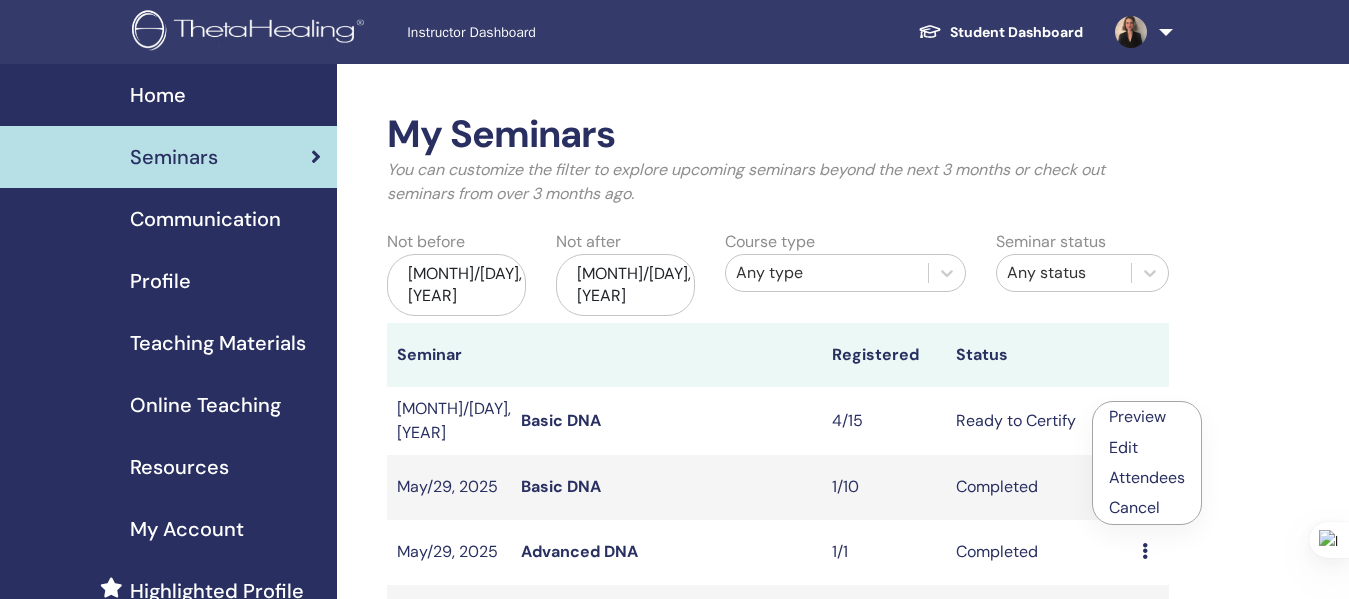 click on "Edit" at bounding box center (1147, 447) 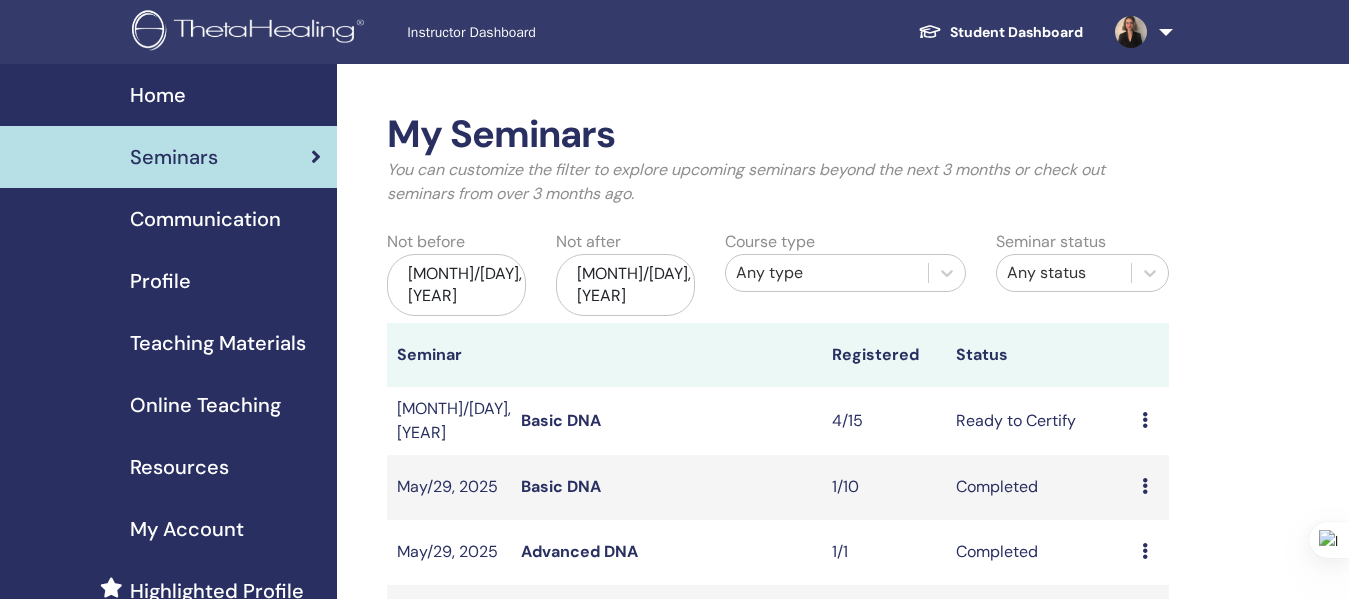 click on "Ready to Certify" at bounding box center [1039, 421] 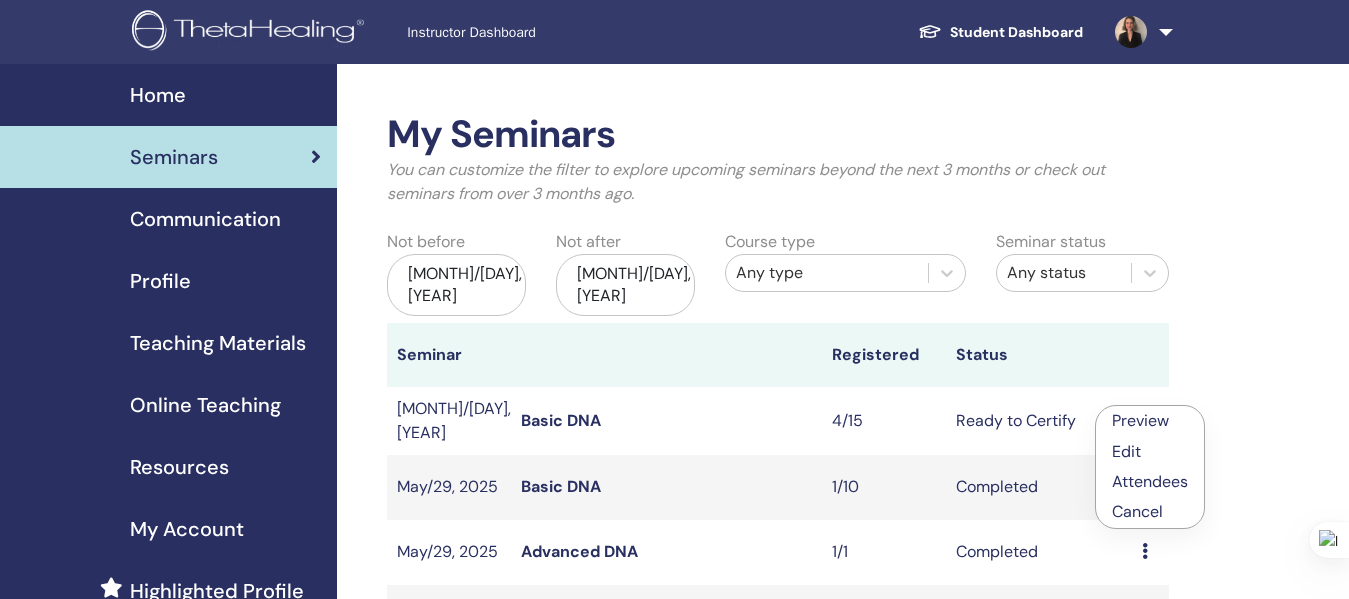 click on "Attendees" at bounding box center (1150, 481) 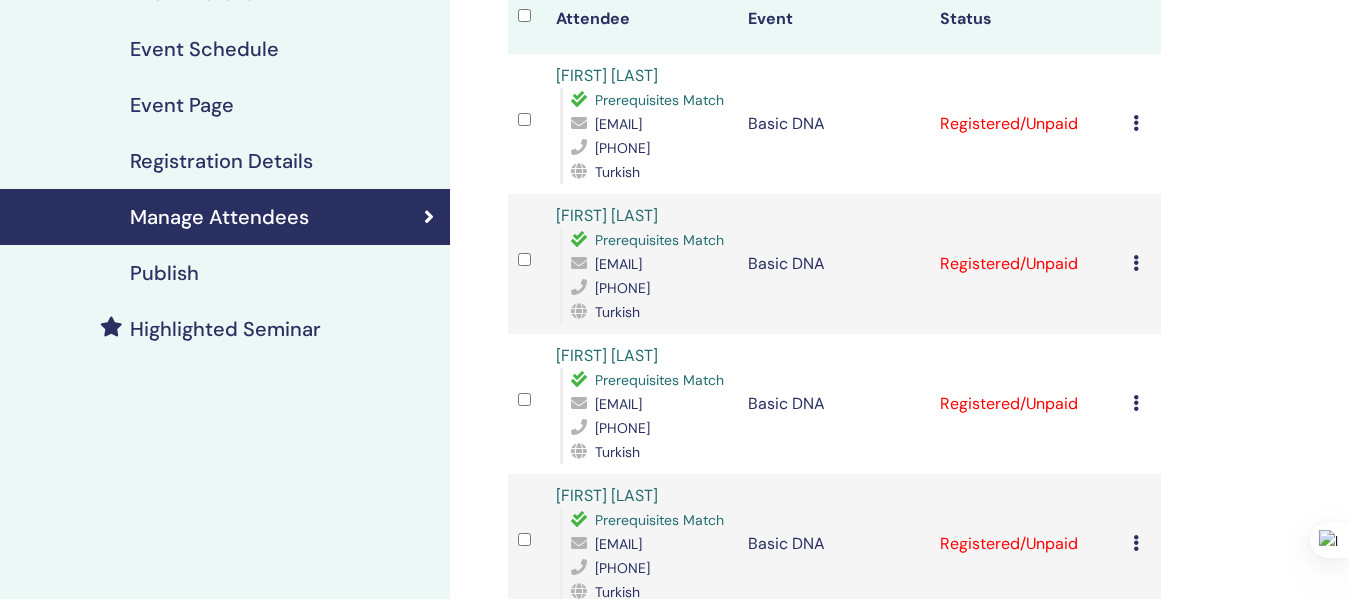 scroll, scrollTop: 274, scrollLeft: 0, axis: vertical 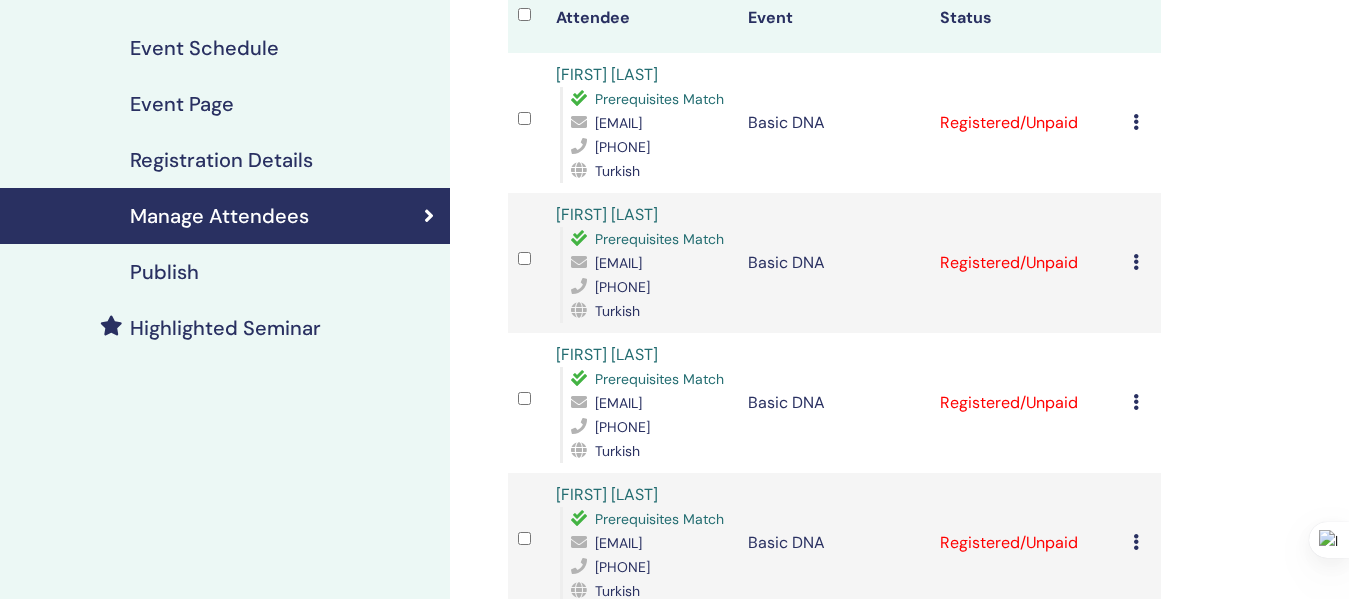 click on "Cancel Registration Do not auto-certify Mark as Paid Mark as Unpaid Mark as Absent Complete and Certify Download Certificate" at bounding box center (1142, 263) 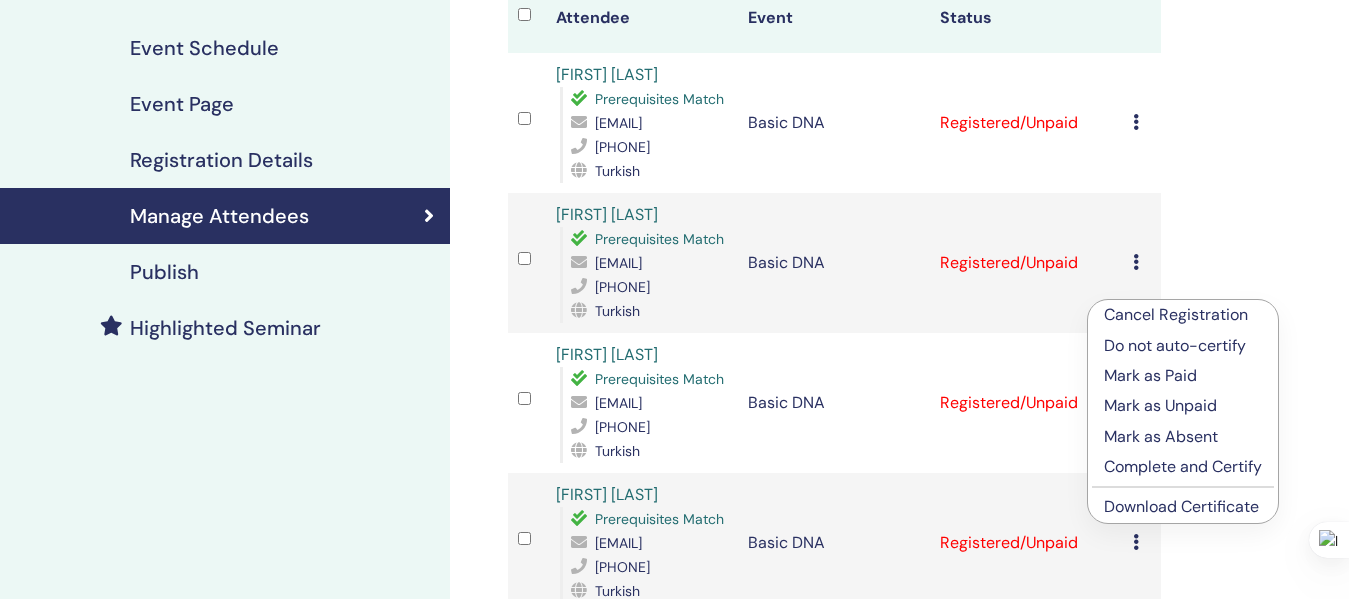 click on "Complete and Certify" at bounding box center (1183, 467) 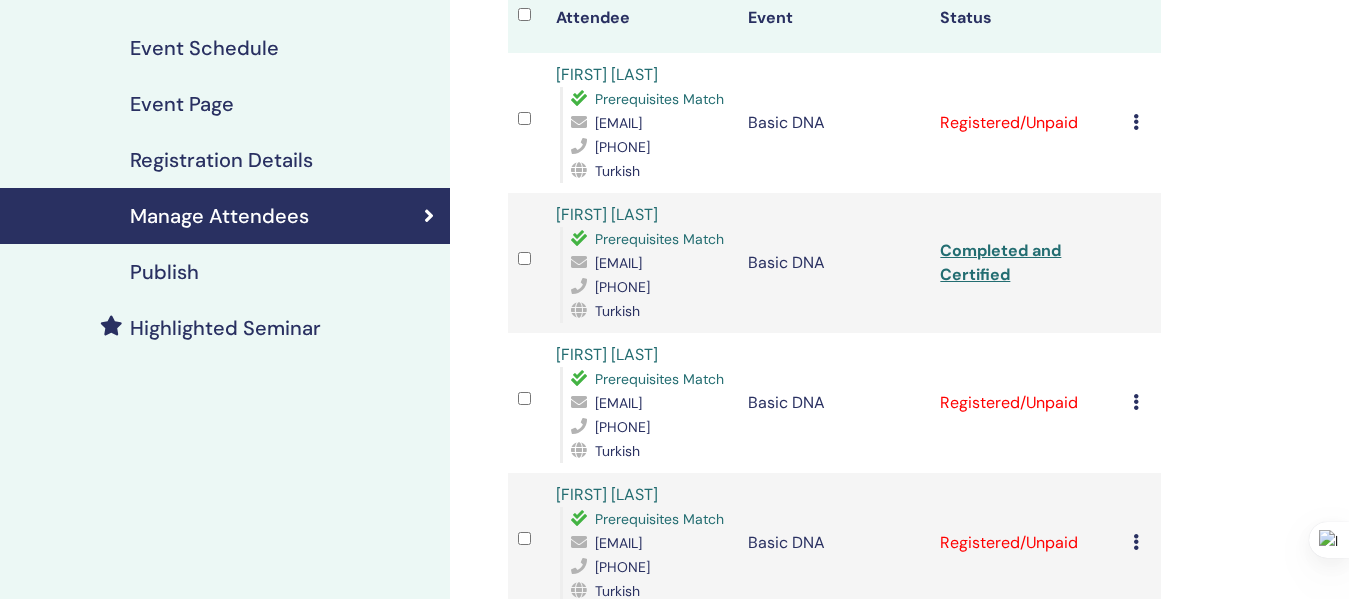 scroll, scrollTop: 346, scrollLeft: 0, axis: vertical 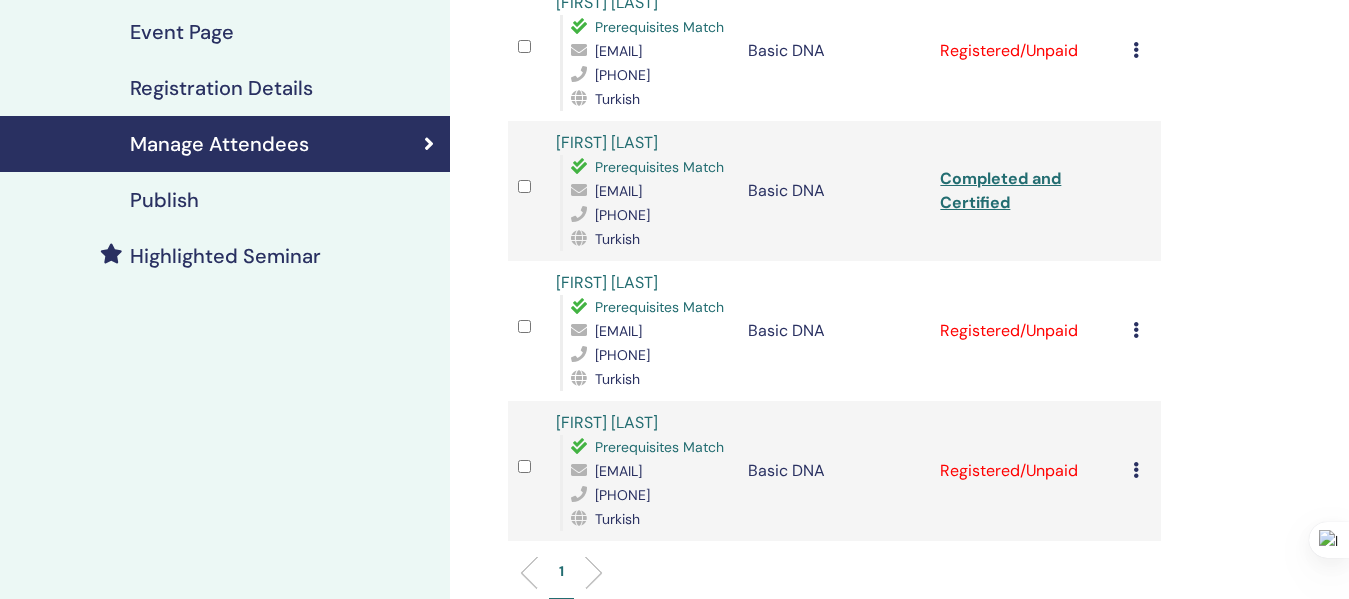 click on "Cancel Registration Do not auto-certify Mark as Paid Mark as Unpaid Mark as Absent Complete and Certify Download Certificate" at bounding box center [1142, 331] 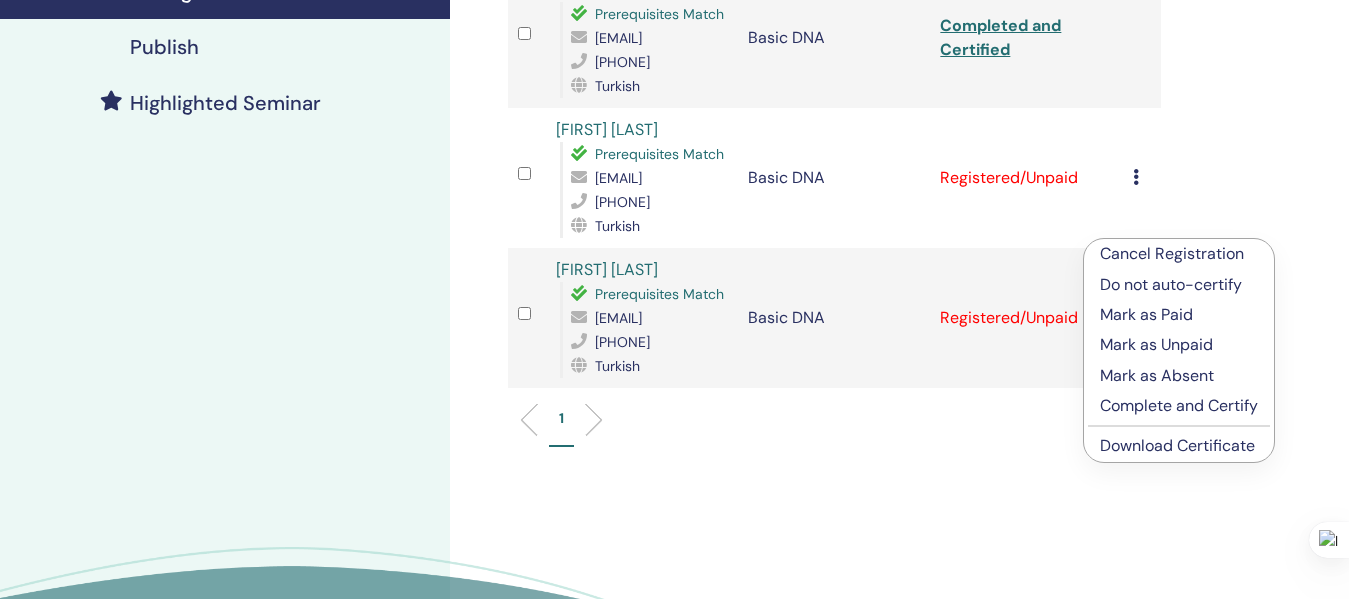 scroll, scrollTop: 501, scrollLeft: 0, axis: vertical 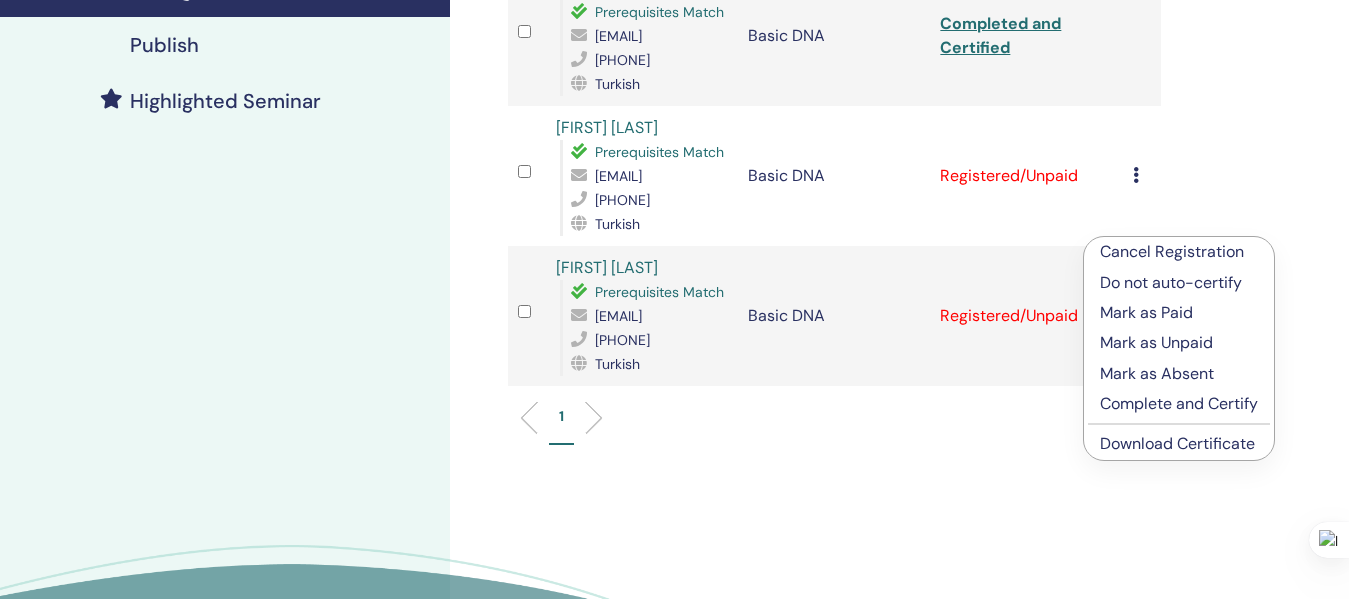 click on "Complete and Certify" at bounding box center [1179, 404] 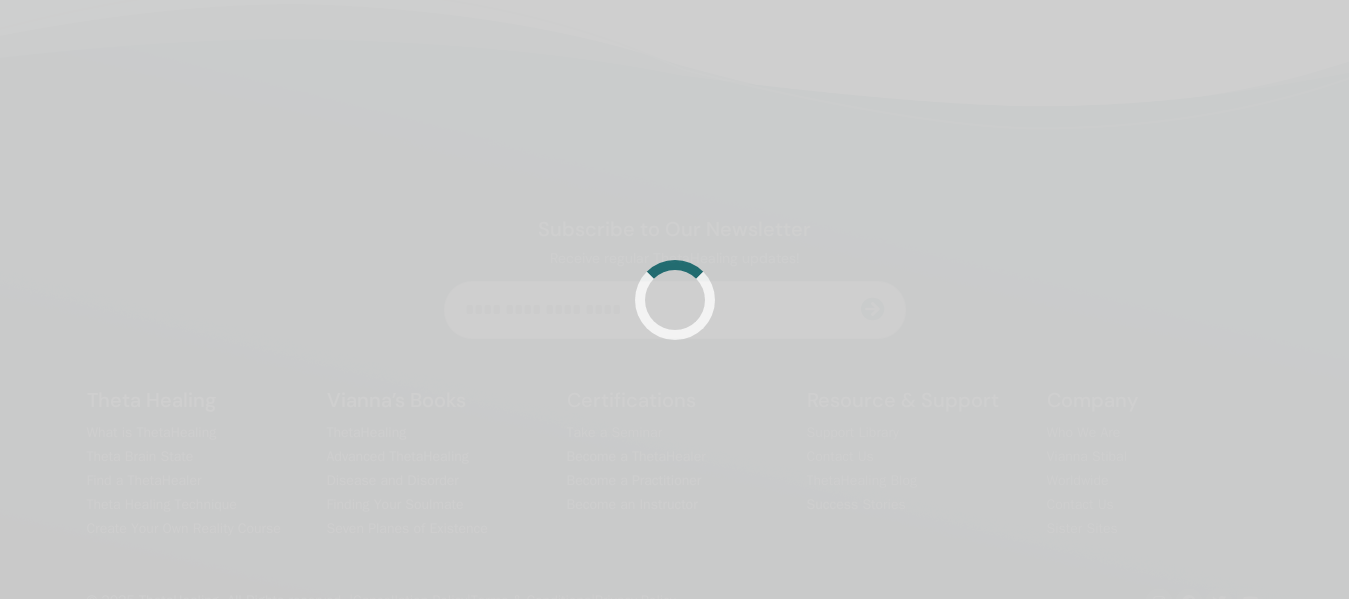 scroll, scrollTop: 476, scrollLeft: 0, axis: vertical 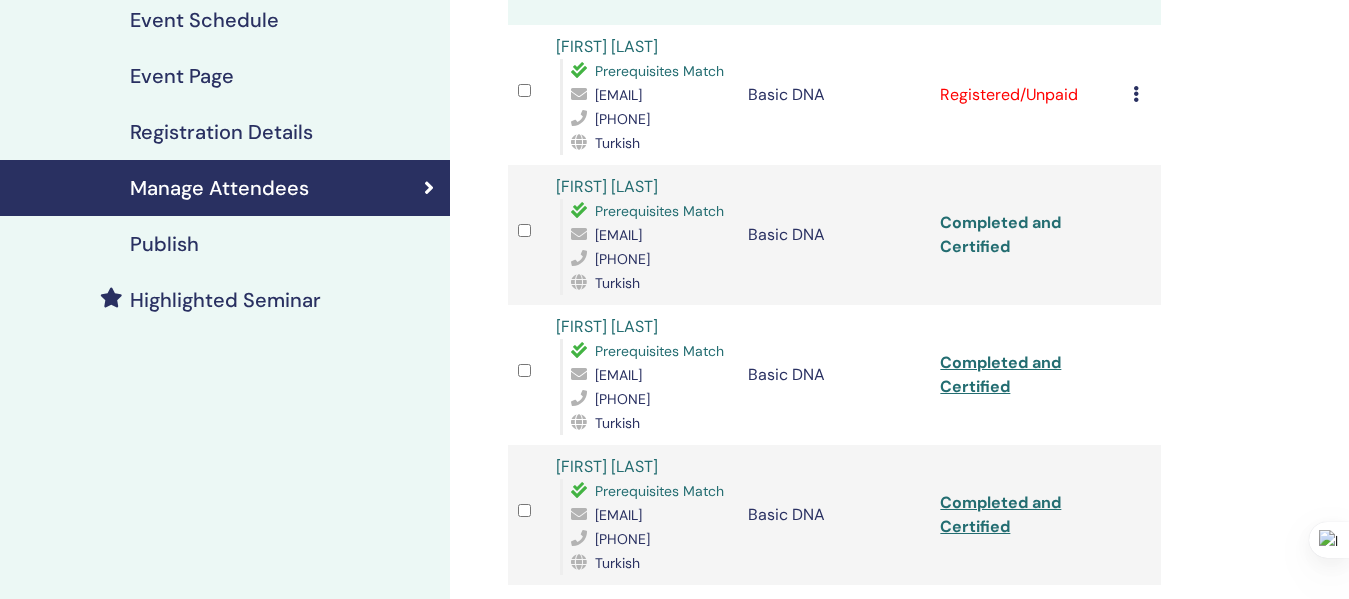 click on "Completed and Certified" at bounding box center (1000, 234) 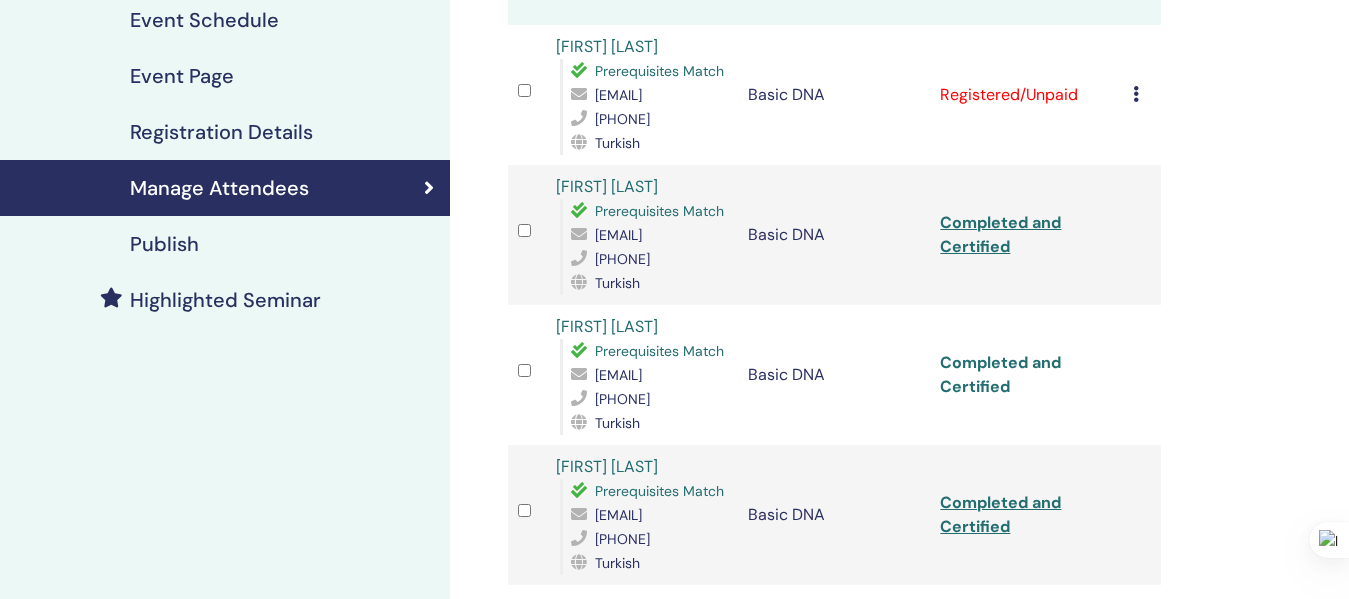 click on "Completed and Certified" at bounding box center [1000, 374] 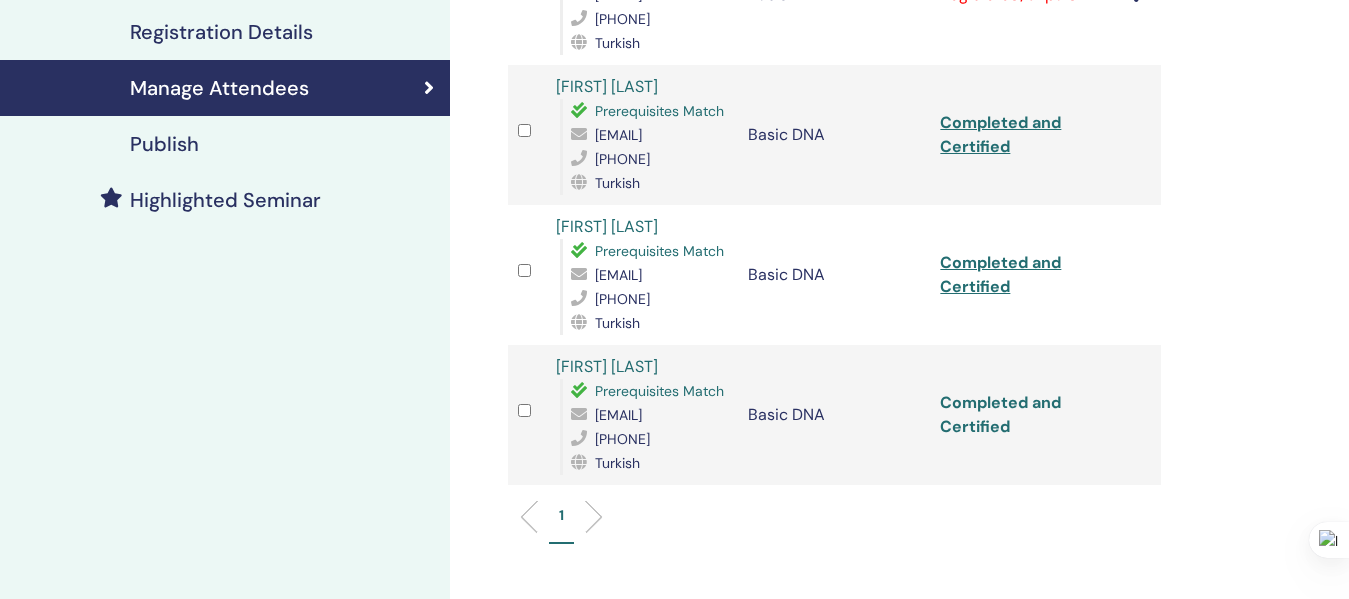 click on "Completed and Certified" at bounding box center (1000, 414) 